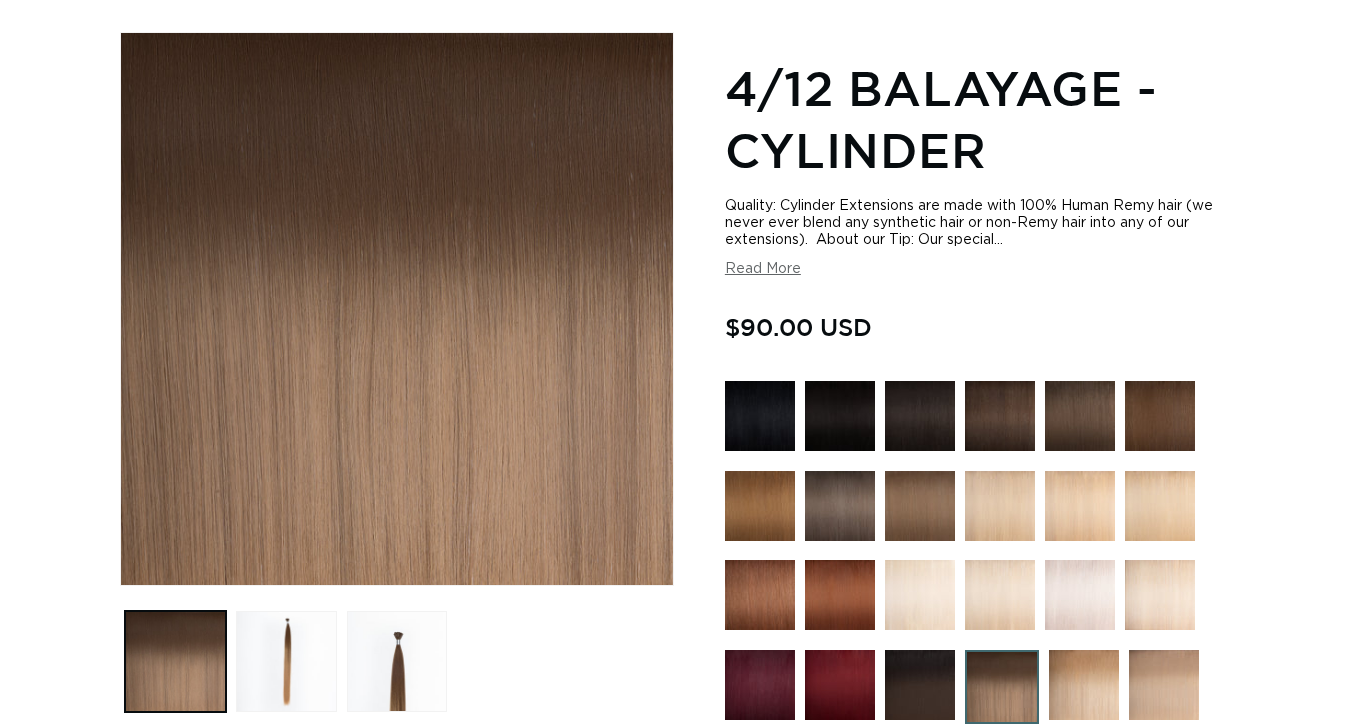 scroll, scrollTop: 0, scrollLeft: 0, axis: both 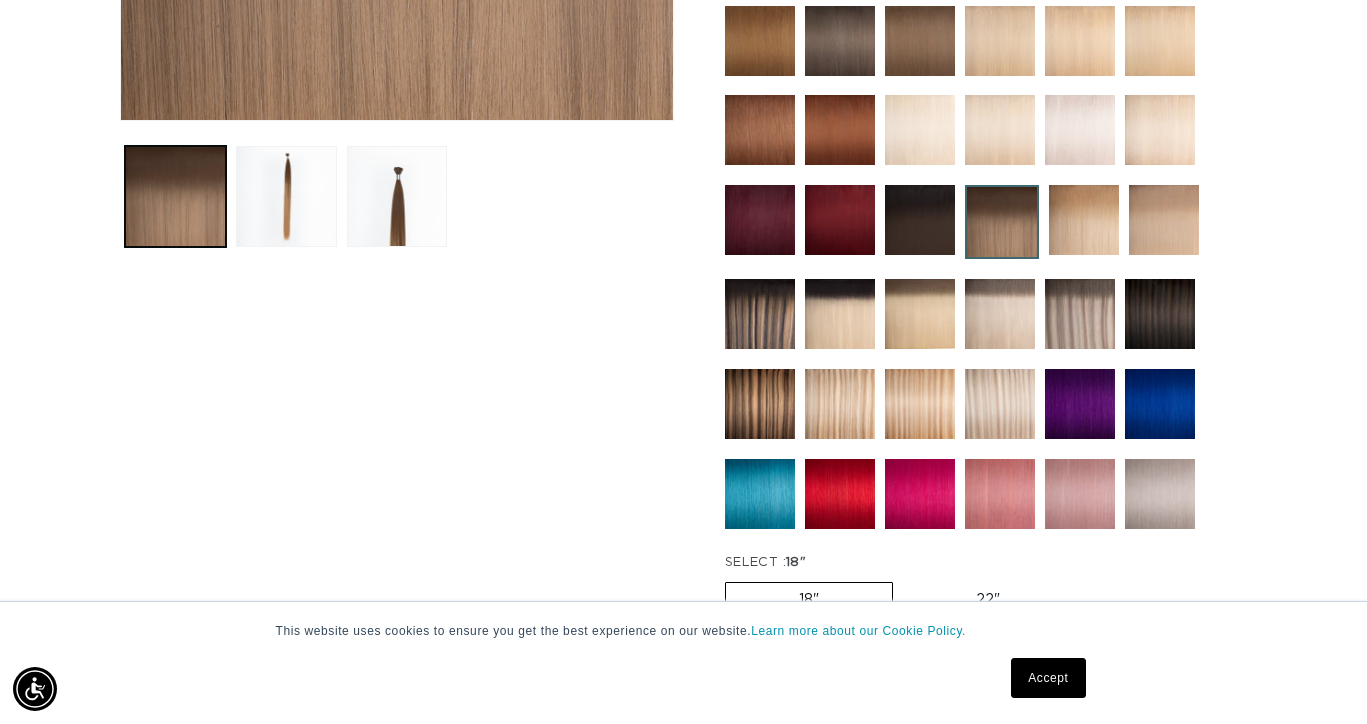 click at bounding box center [1084, 220] 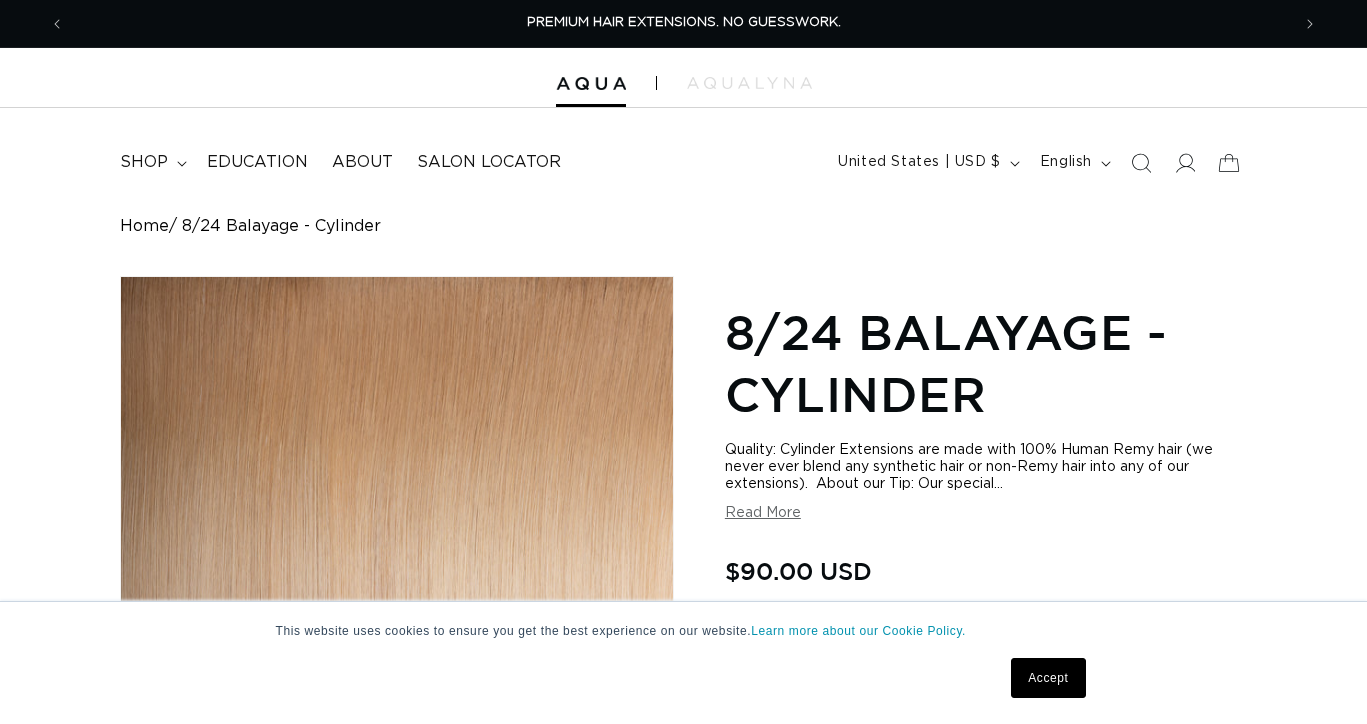 scroll, scrollTop: 0, scrollLeft: 0, axis: both 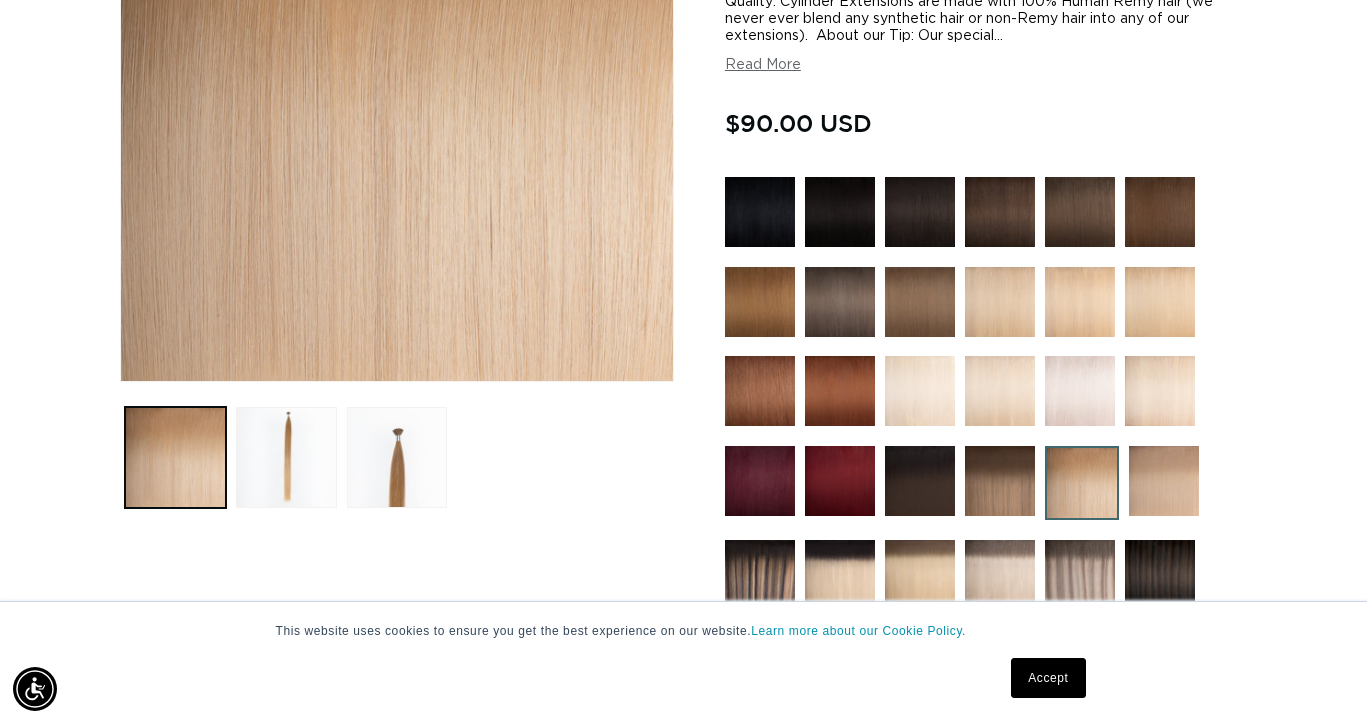 click at bounding box center [1164, 481] 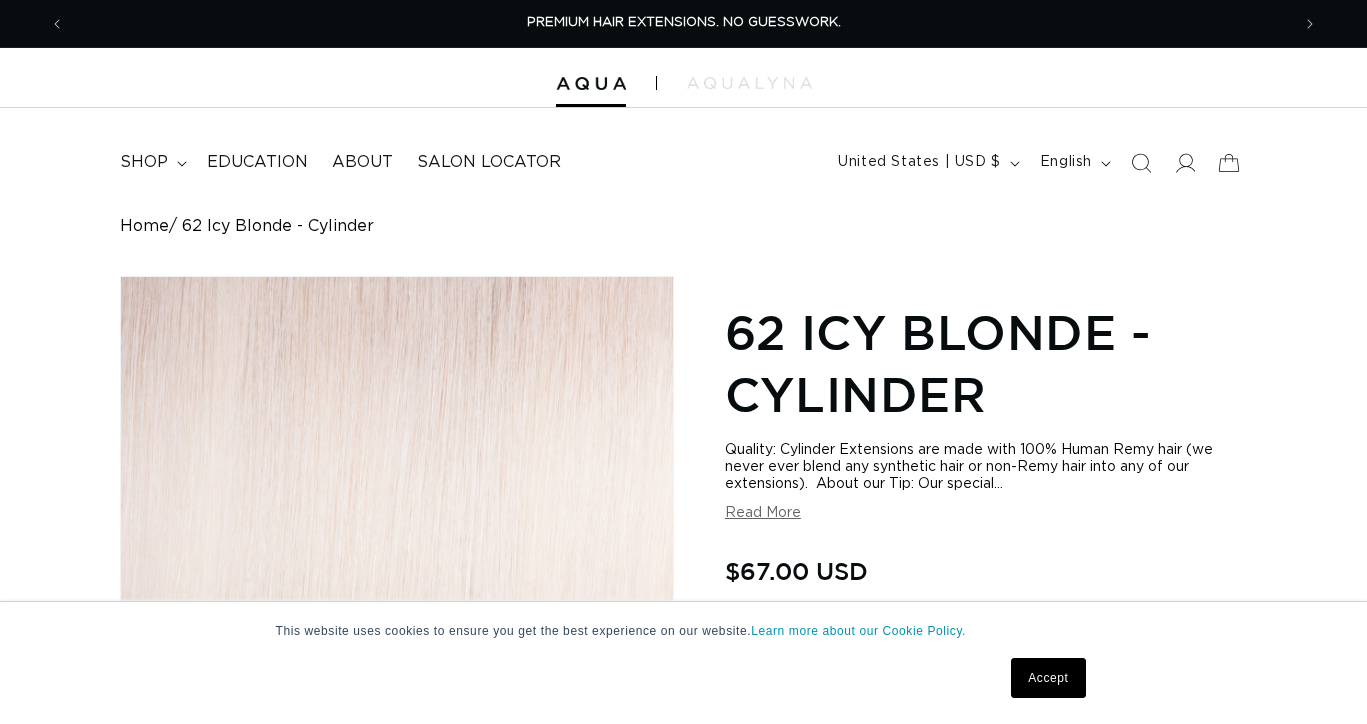 scroll, scrollTop: 255, scrollLeft: 0, axis: vertical 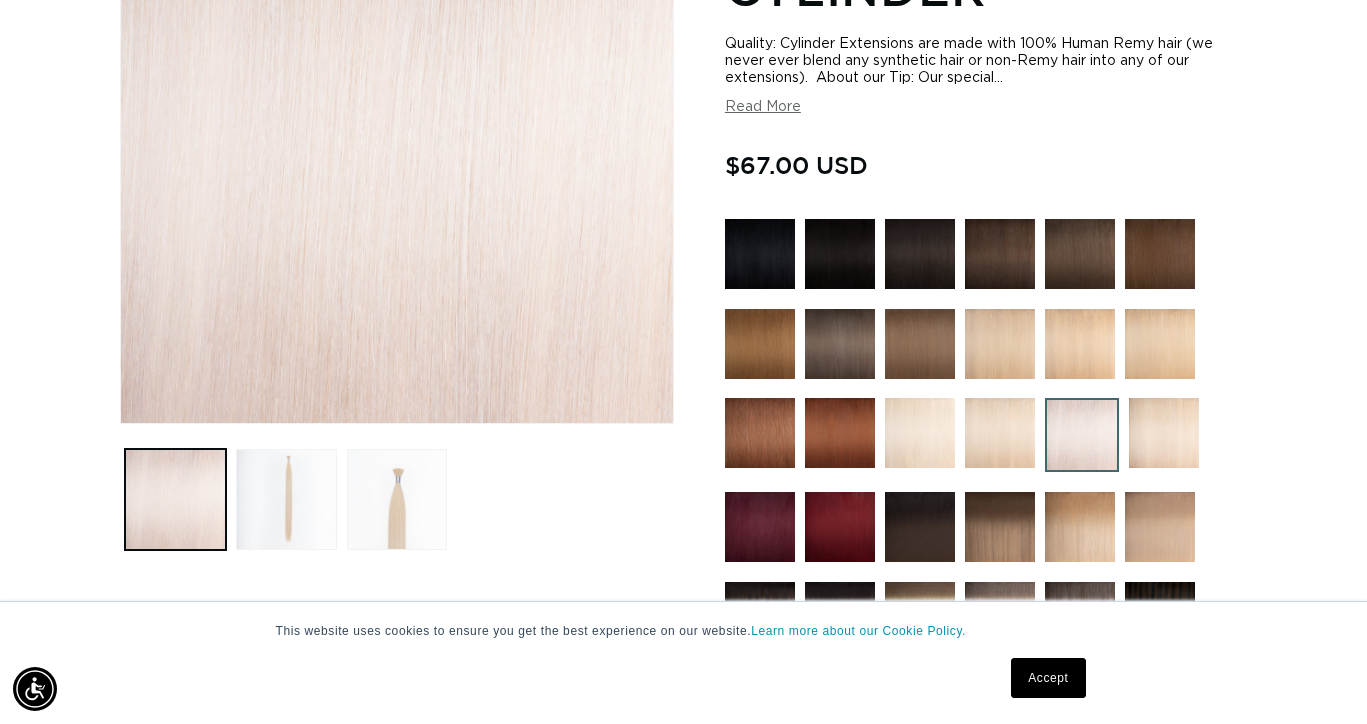 click at bounding box center [920, 433] 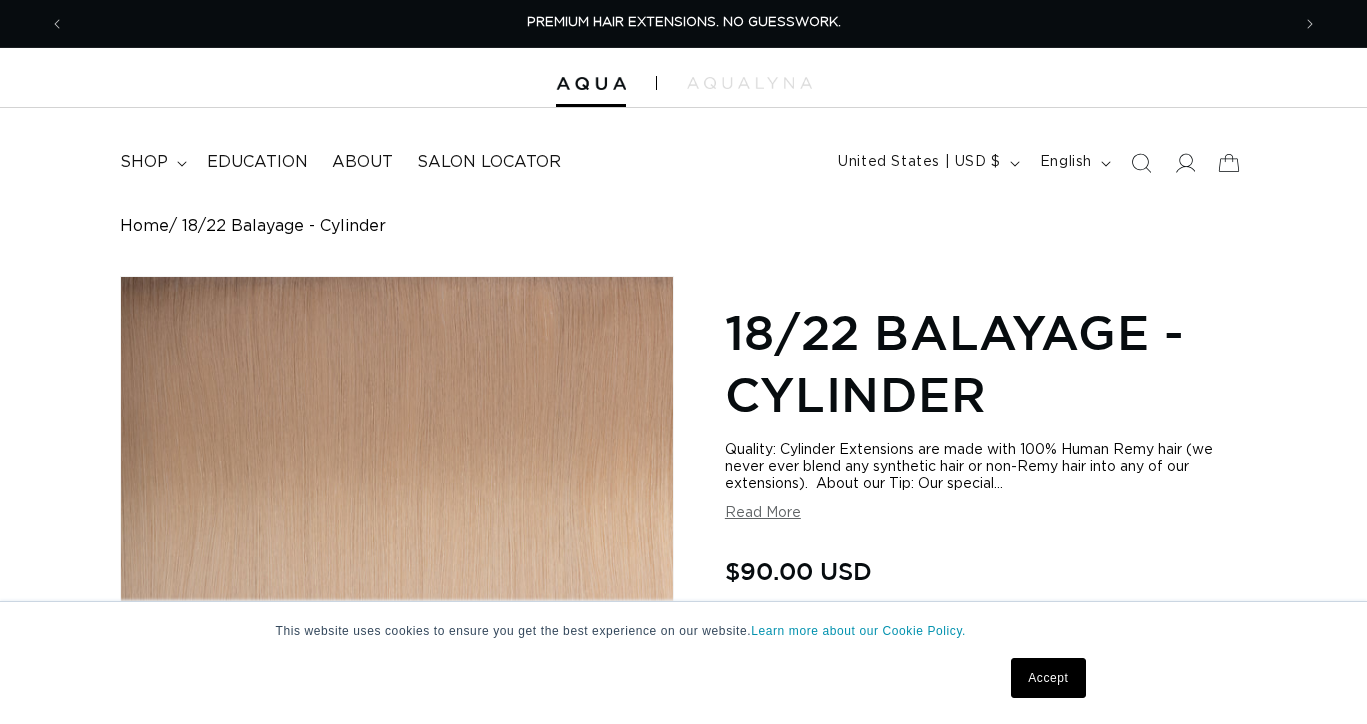 scroll, scrollTop: 0, scrollLeft: 0, axis: both 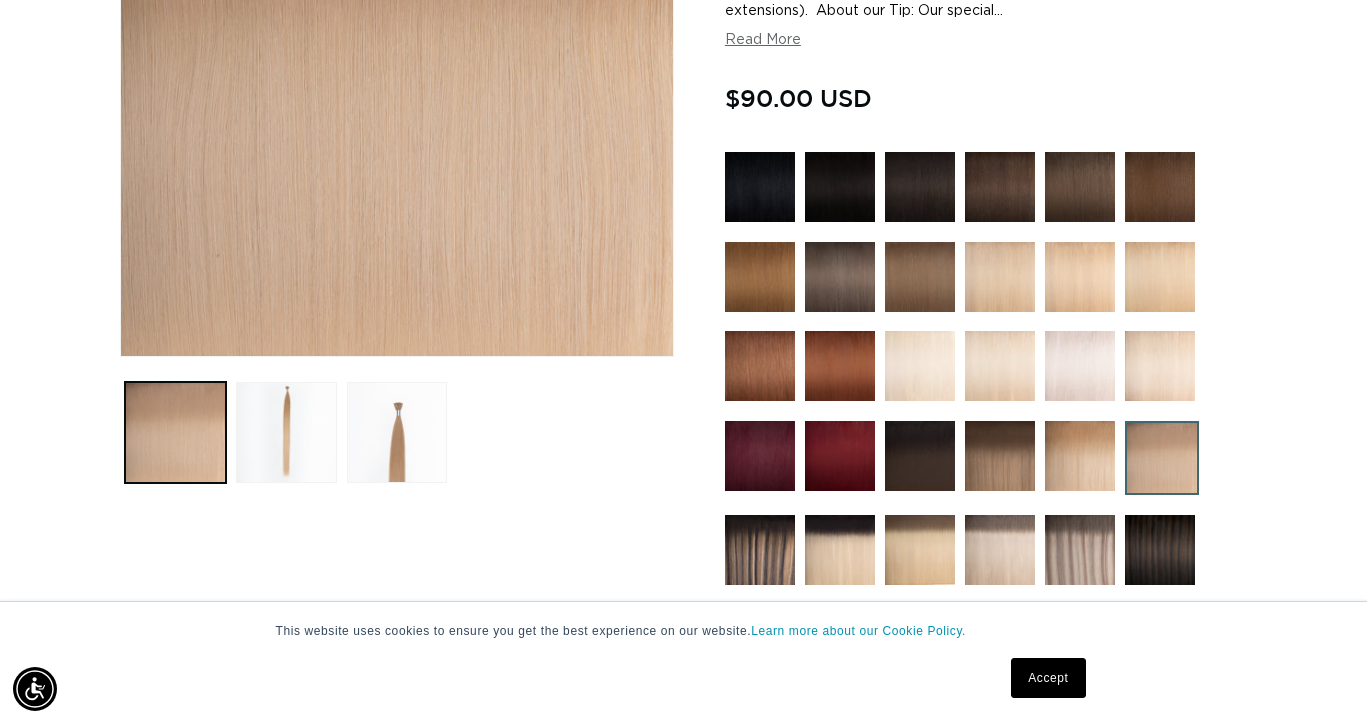 click at bounding box center (1080, 456) 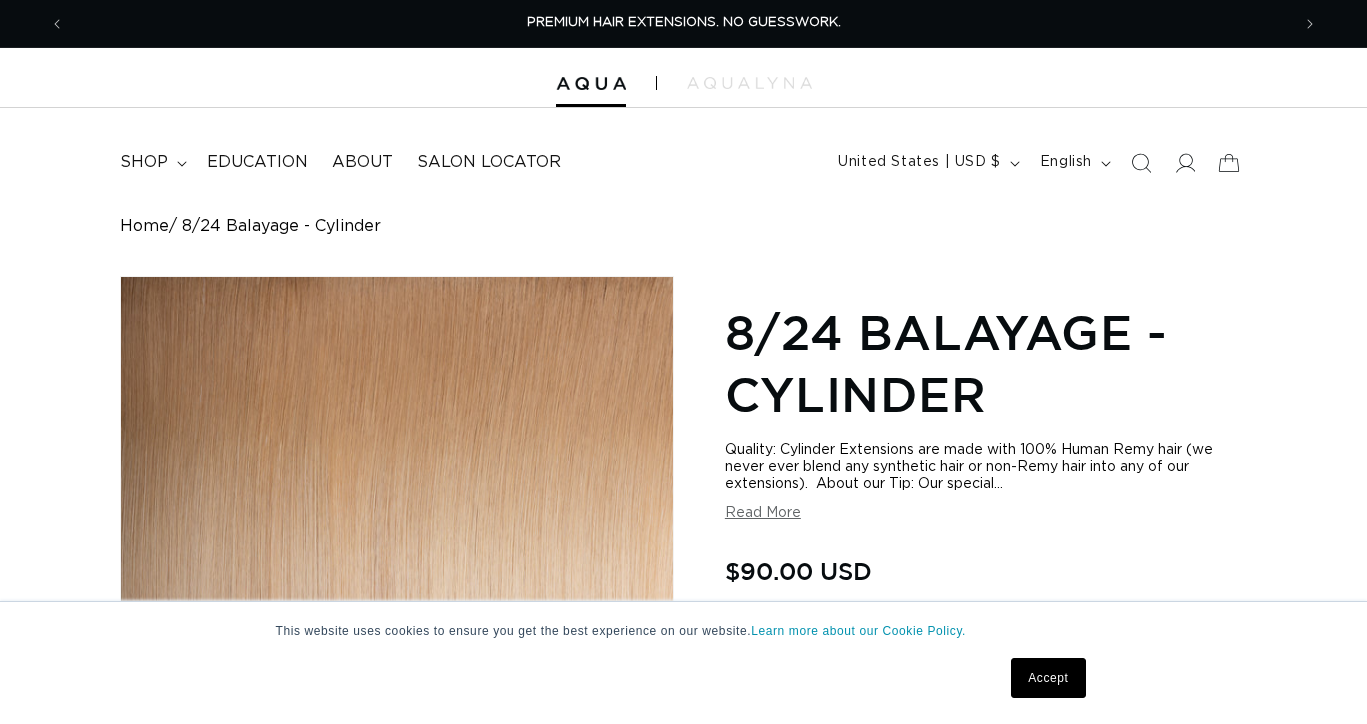scroll, scrollTop: 0, scrollLeft: 0, axis: both 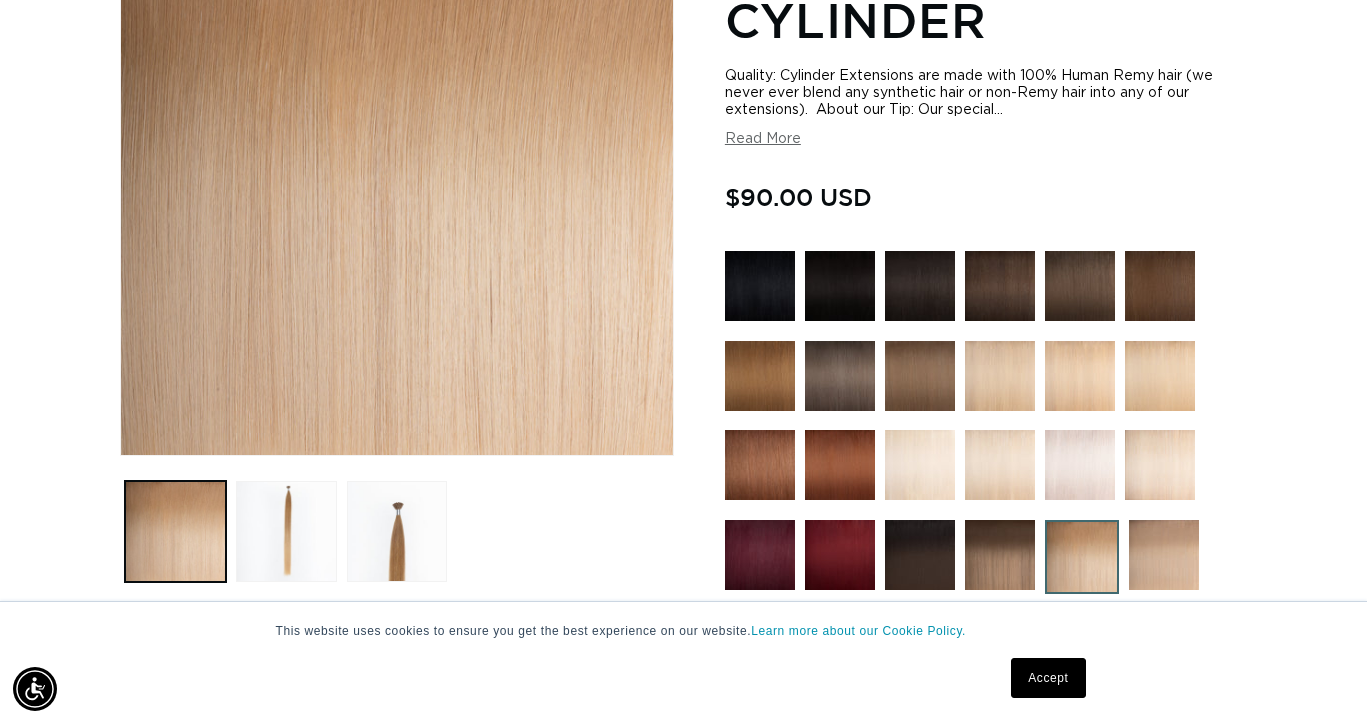 click at bounding box center (1000, 555) 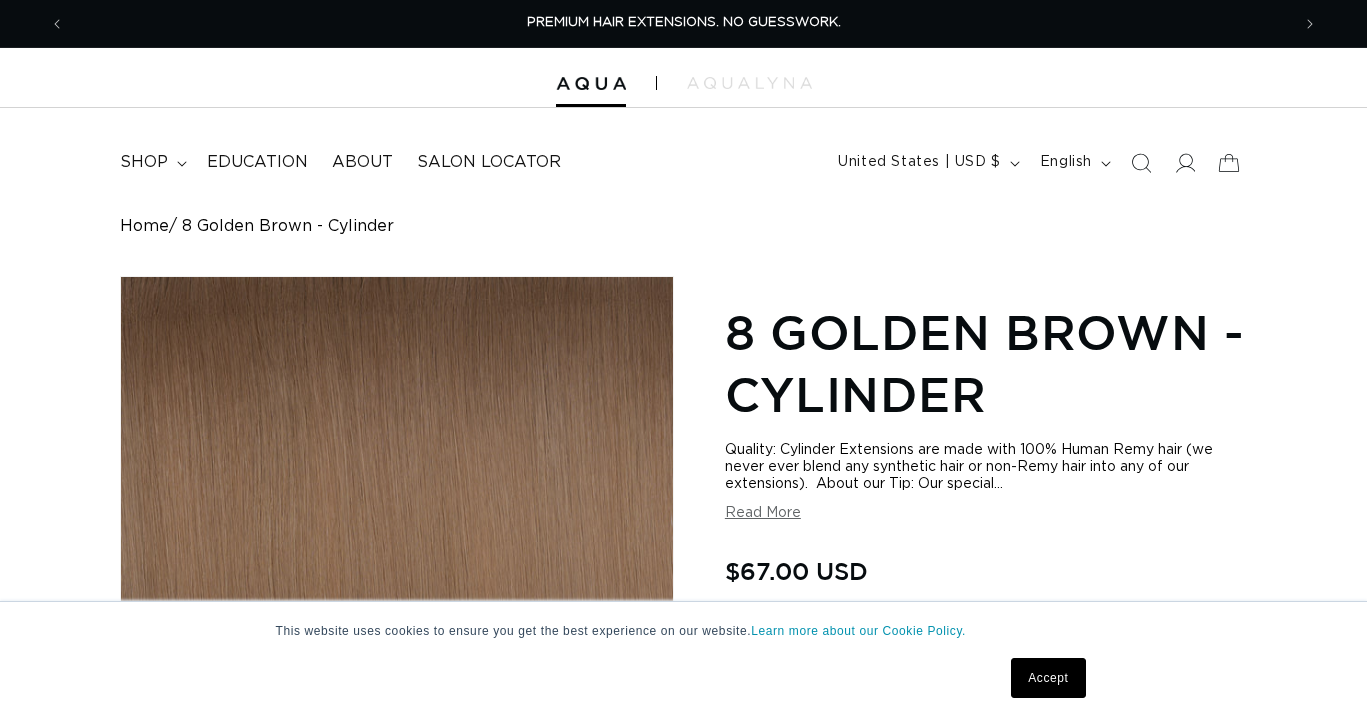 scroll, scrollTop: 0, scrollLeft: 0, axis: both 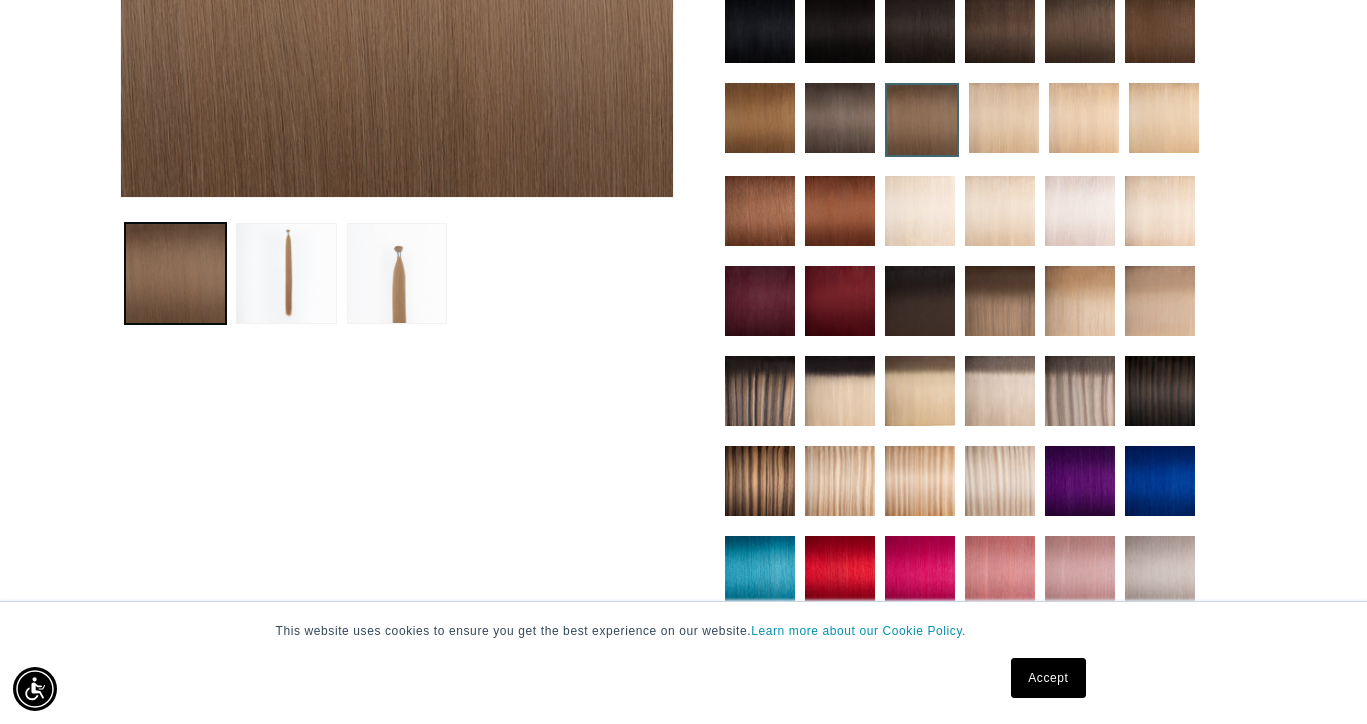 click at bounding box center (920, 391) 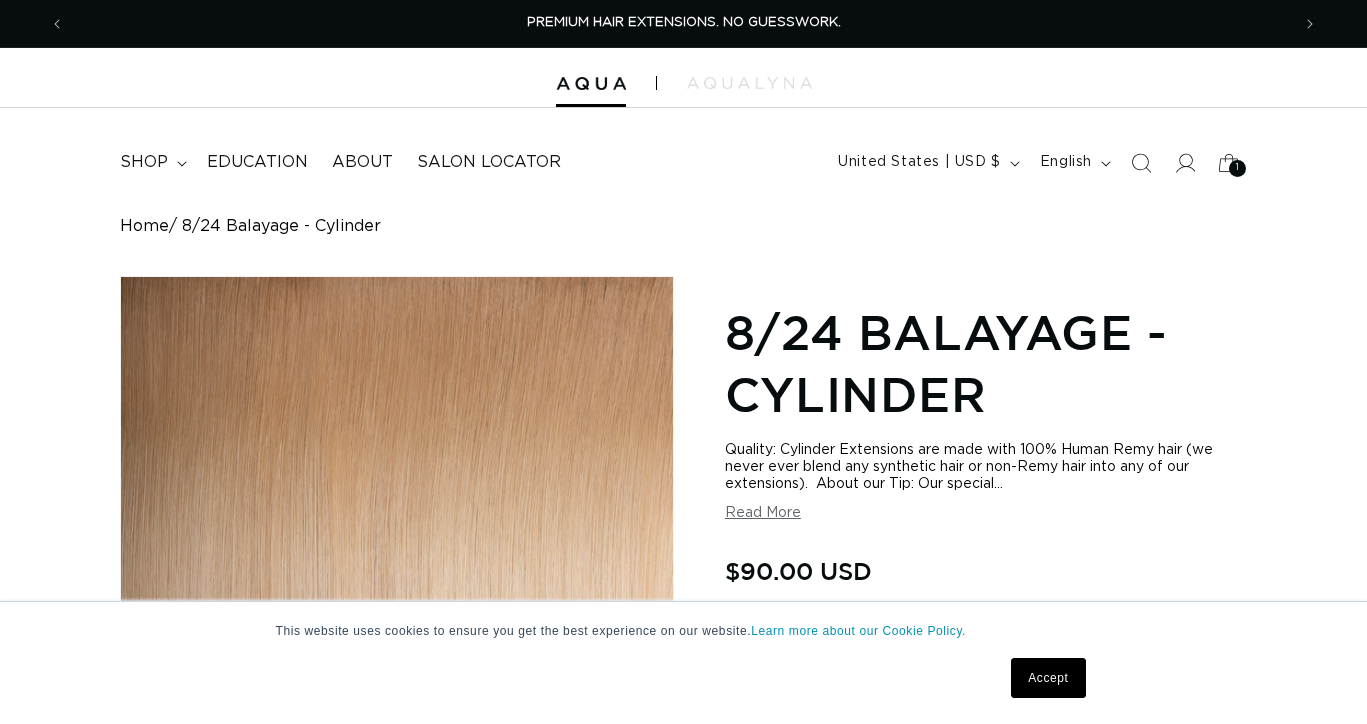 scroll, scrollTop: 0, scrollLeft: 0, axis: both 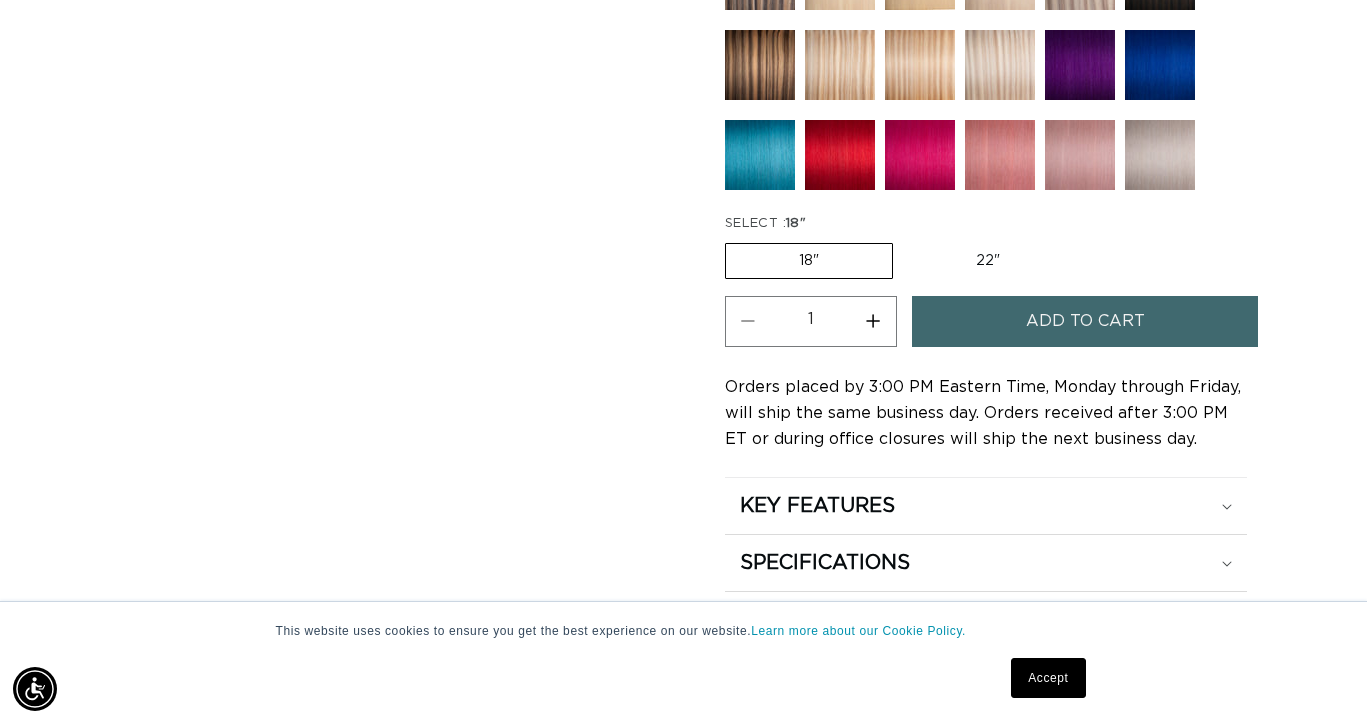 click on "Add to cart" at bounding box center [1085, 321] 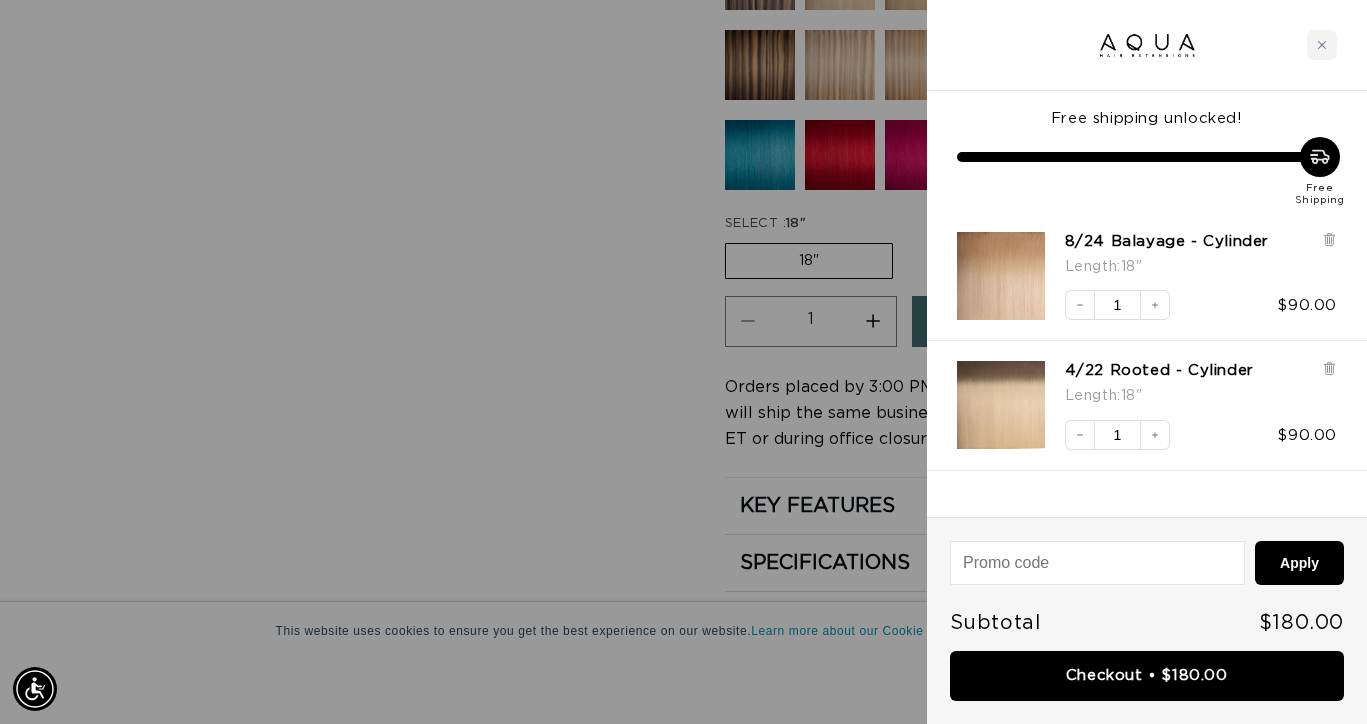 scroll, scrollTop: 0, scrollLeft: 0, axis: both 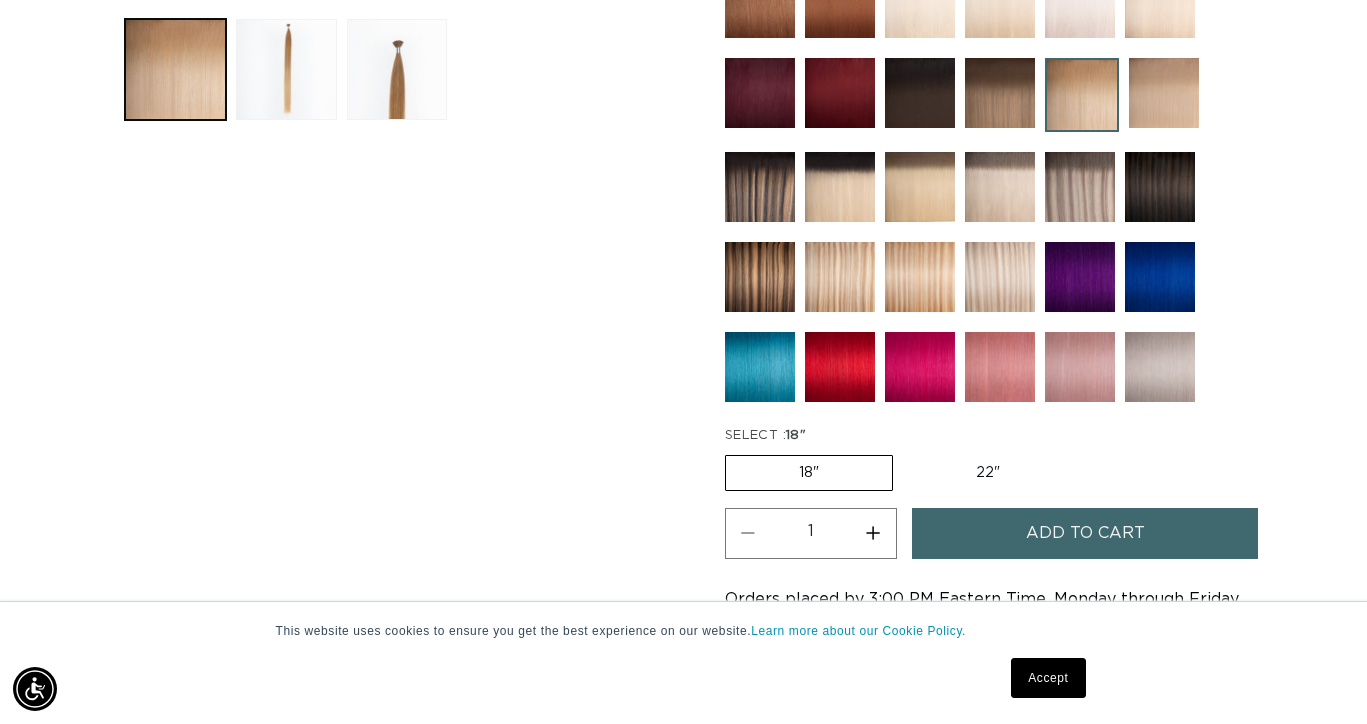 click at bounding box center (1000, 277) 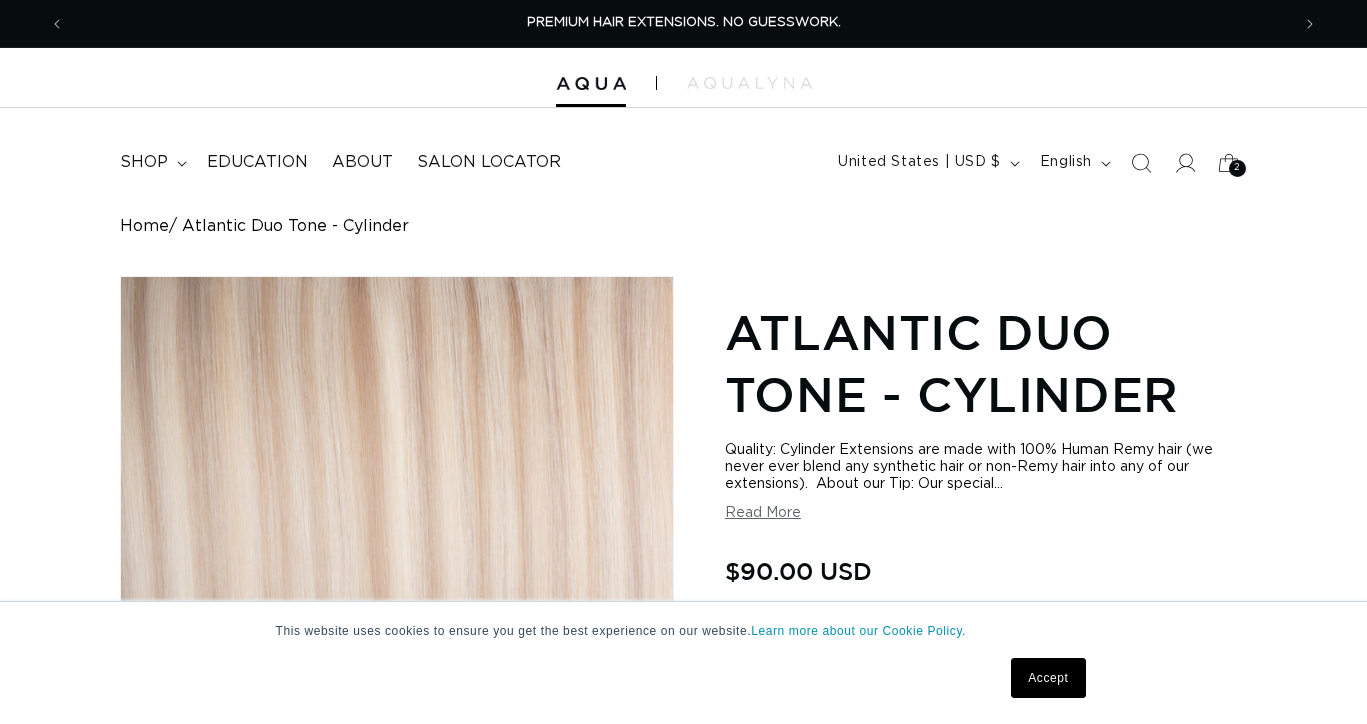 scroll, scrollTop: 0, scrollLeft: 0, axis: both 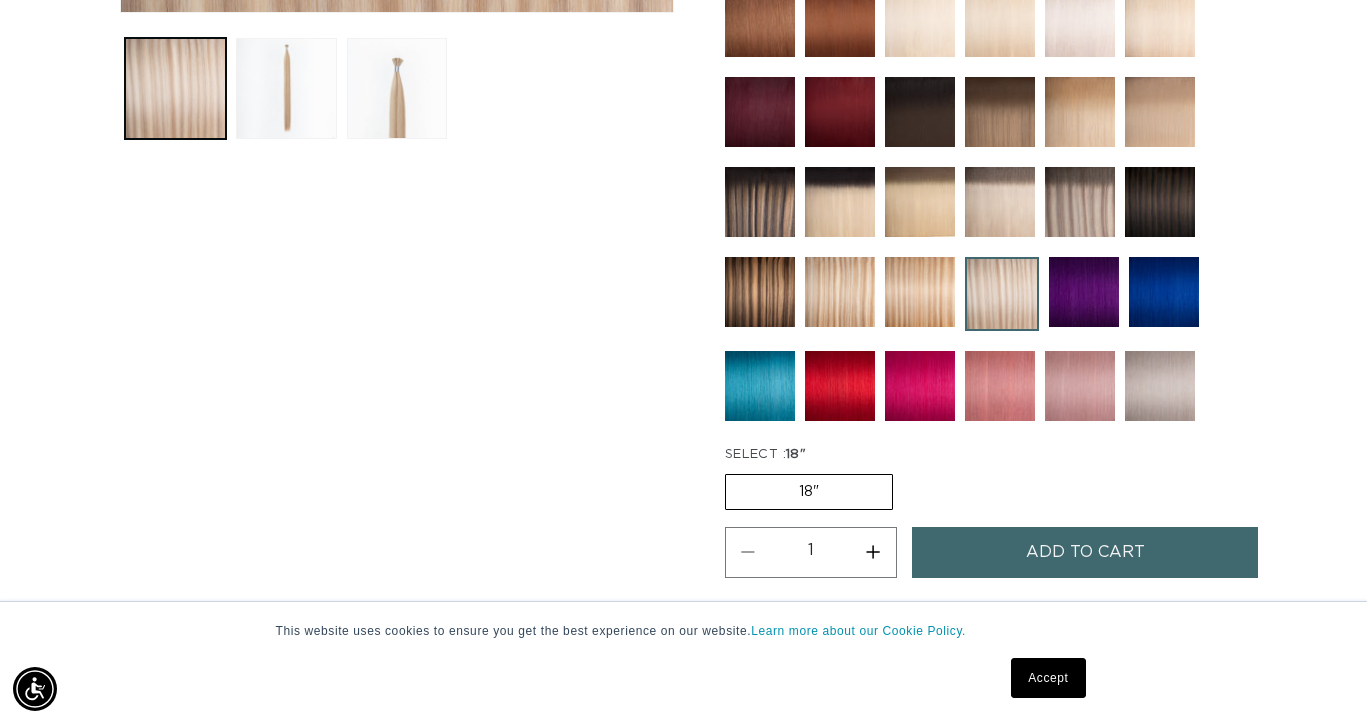 click at bounding box center [840, 292] 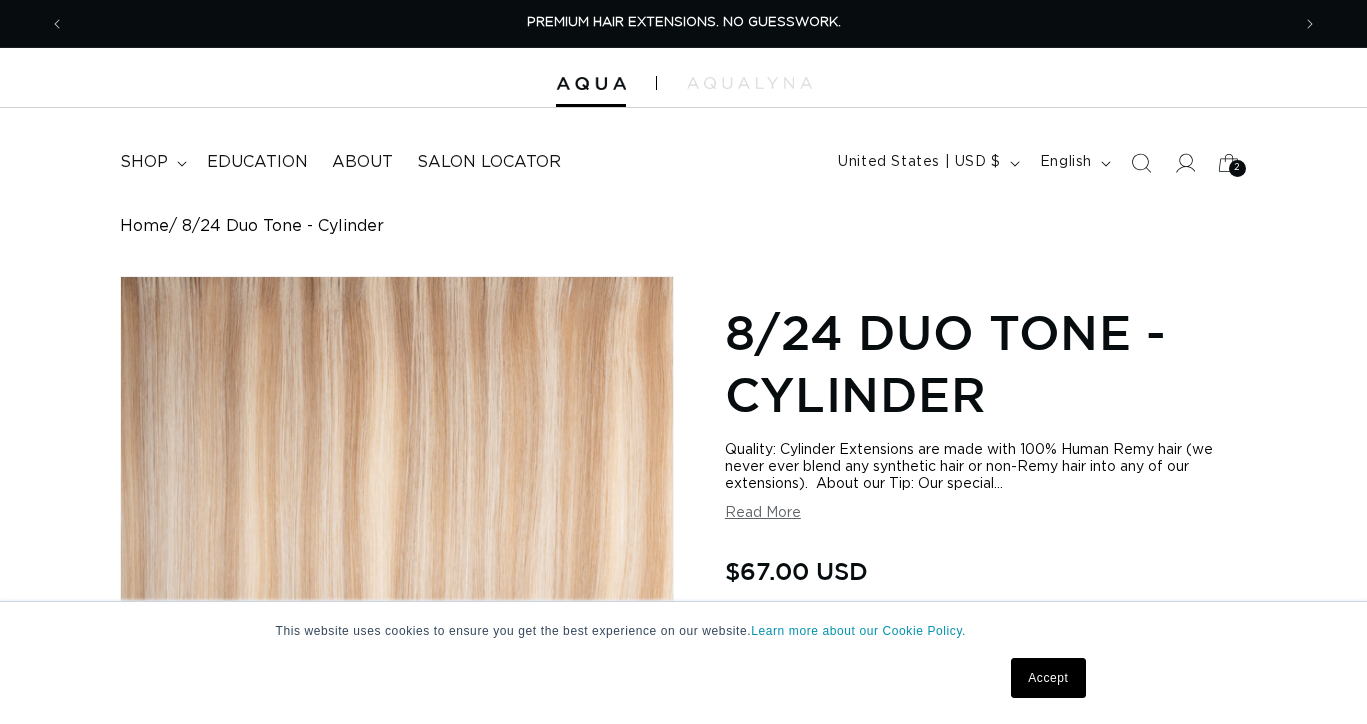scroll, scrollTop: 0, scrollLeft: 0, axis: both 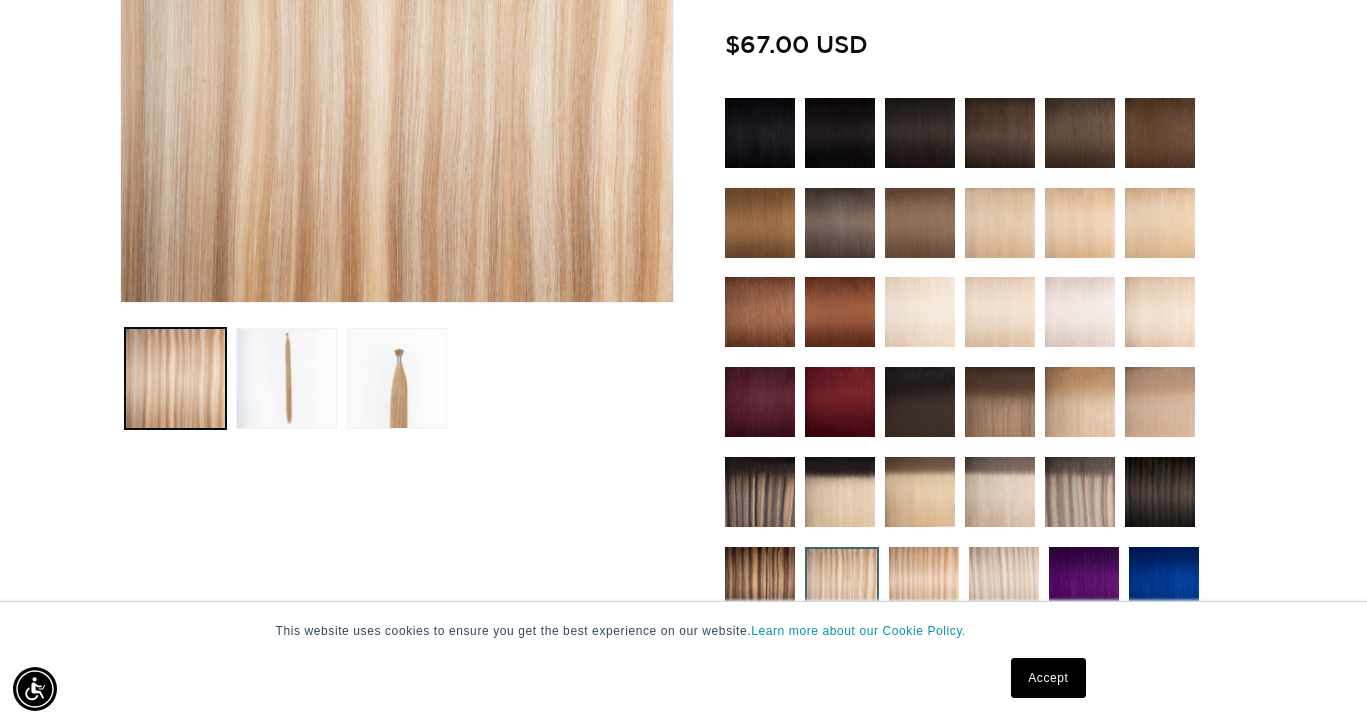 click at bounding box center [1160, 312] 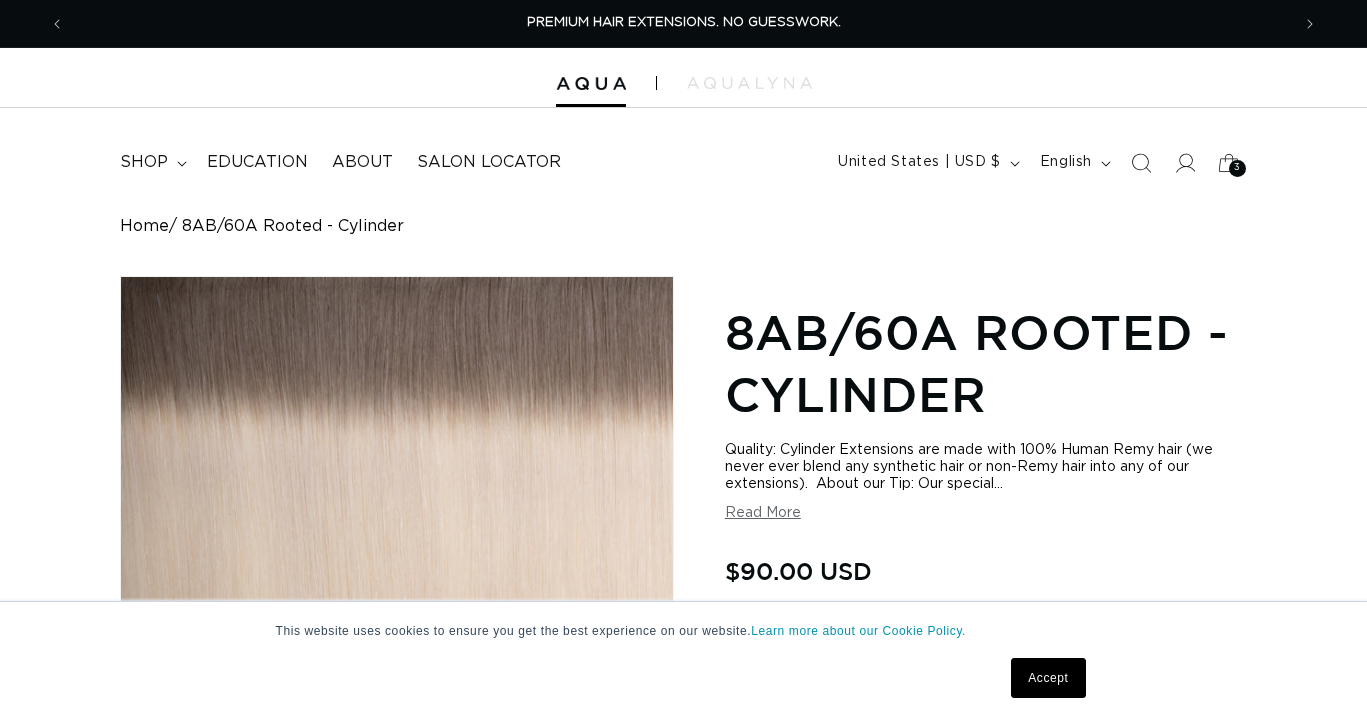 scroll, scrollTop: 0, scrollLeft: 0, axis: both 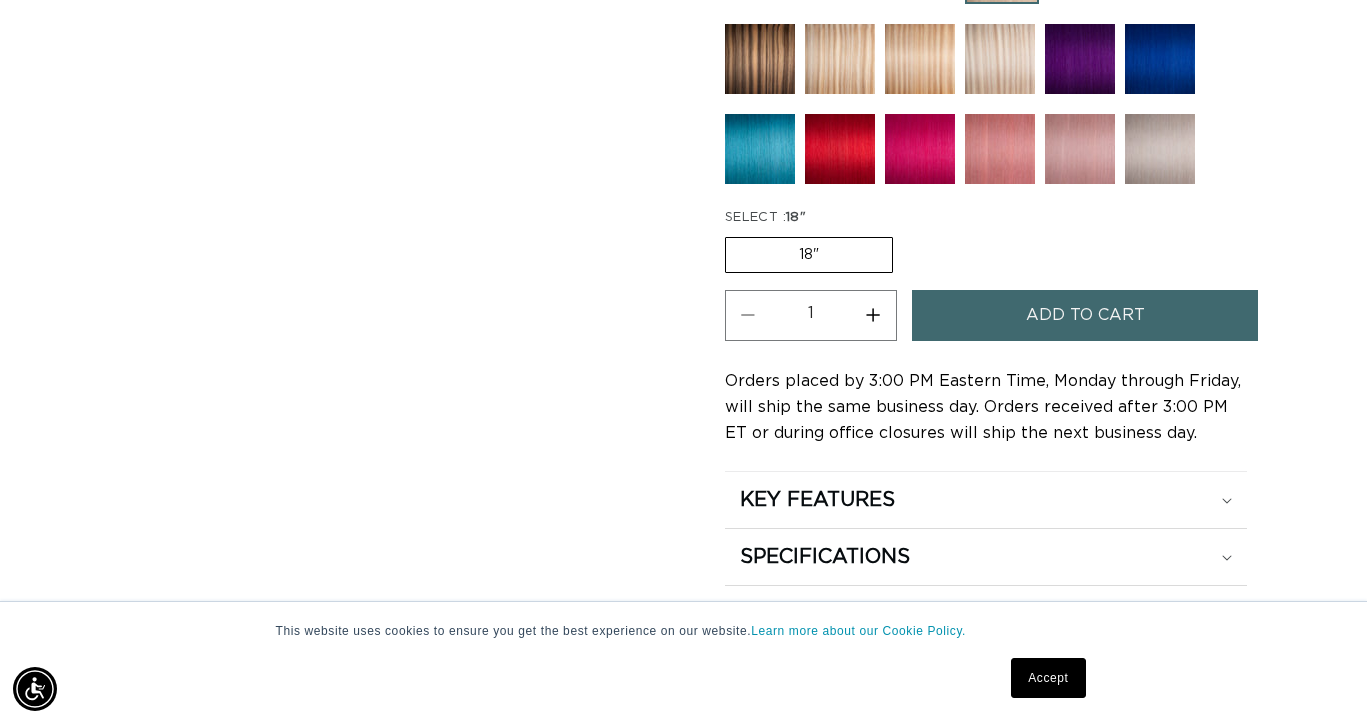 click on "Add to cart" at bounding box center (1085, 315) 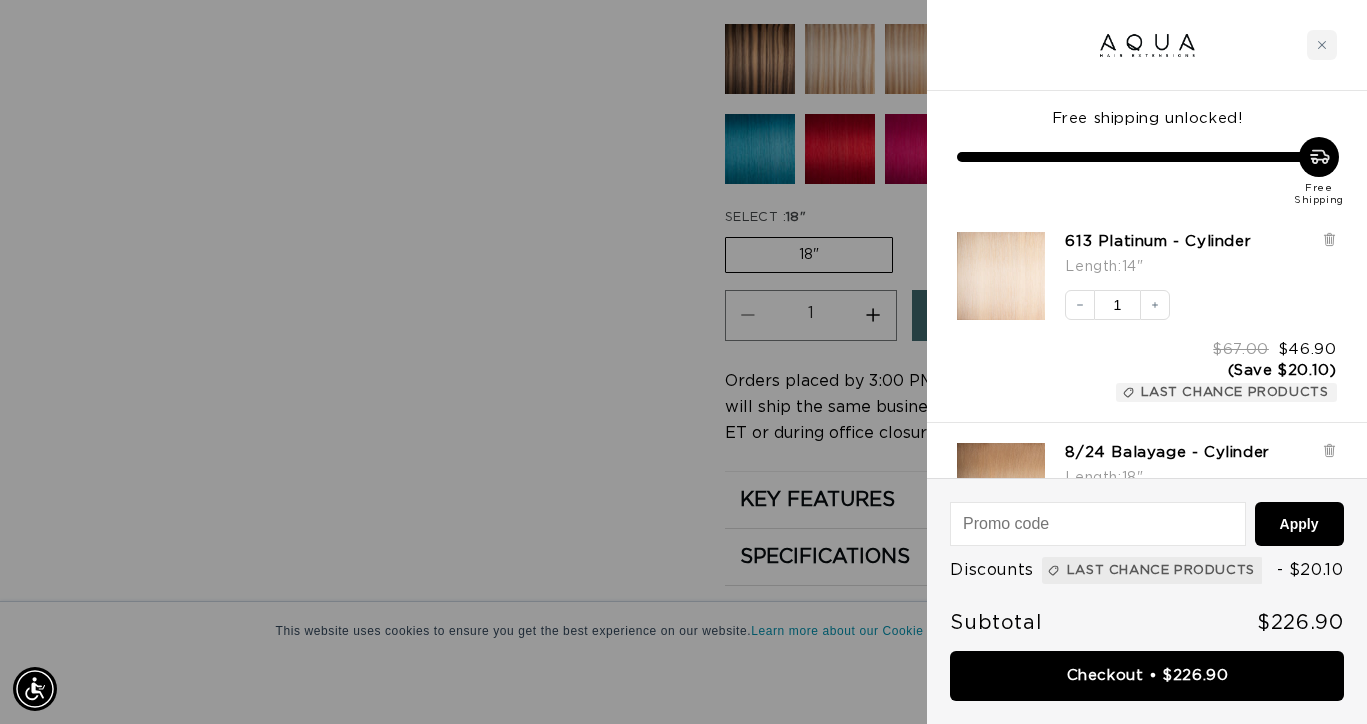 scroll, scrollTop: 0, scrollLeft: 2450, axis: horizontal 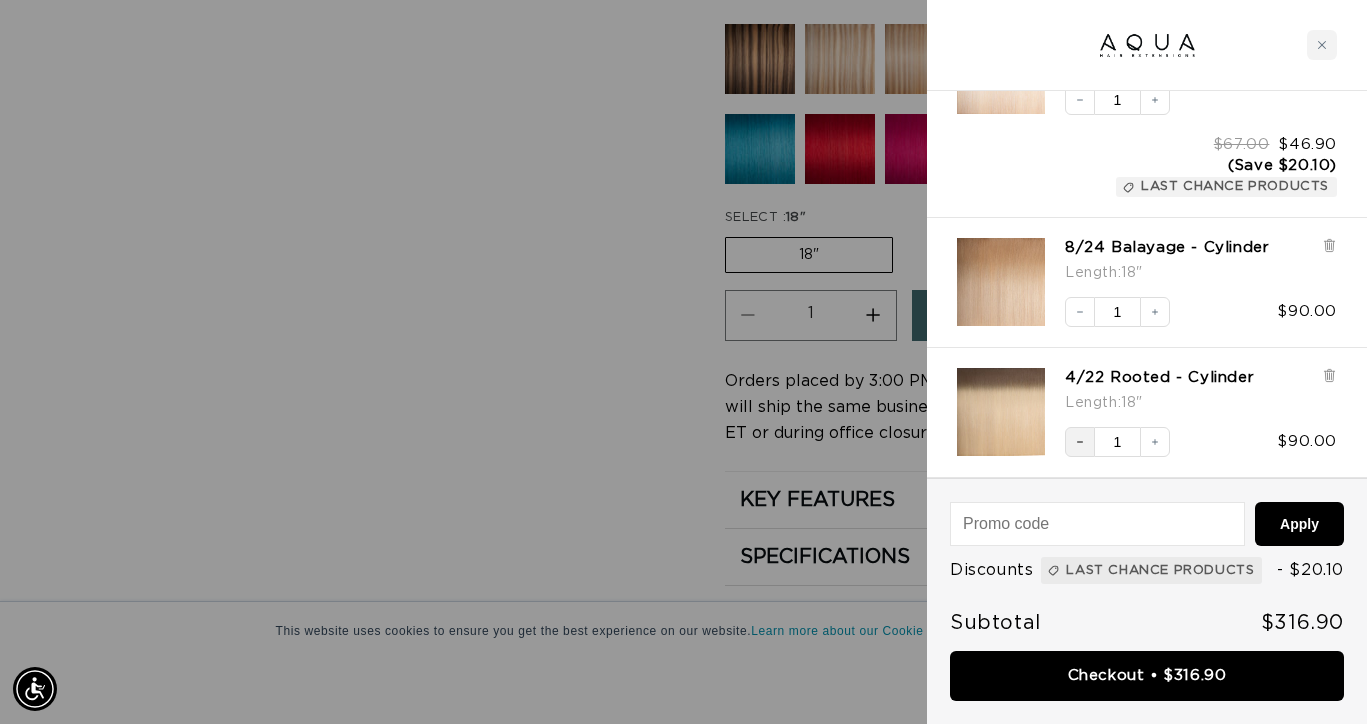click on "Decrease quantity" at bounding box center [1080, 442] 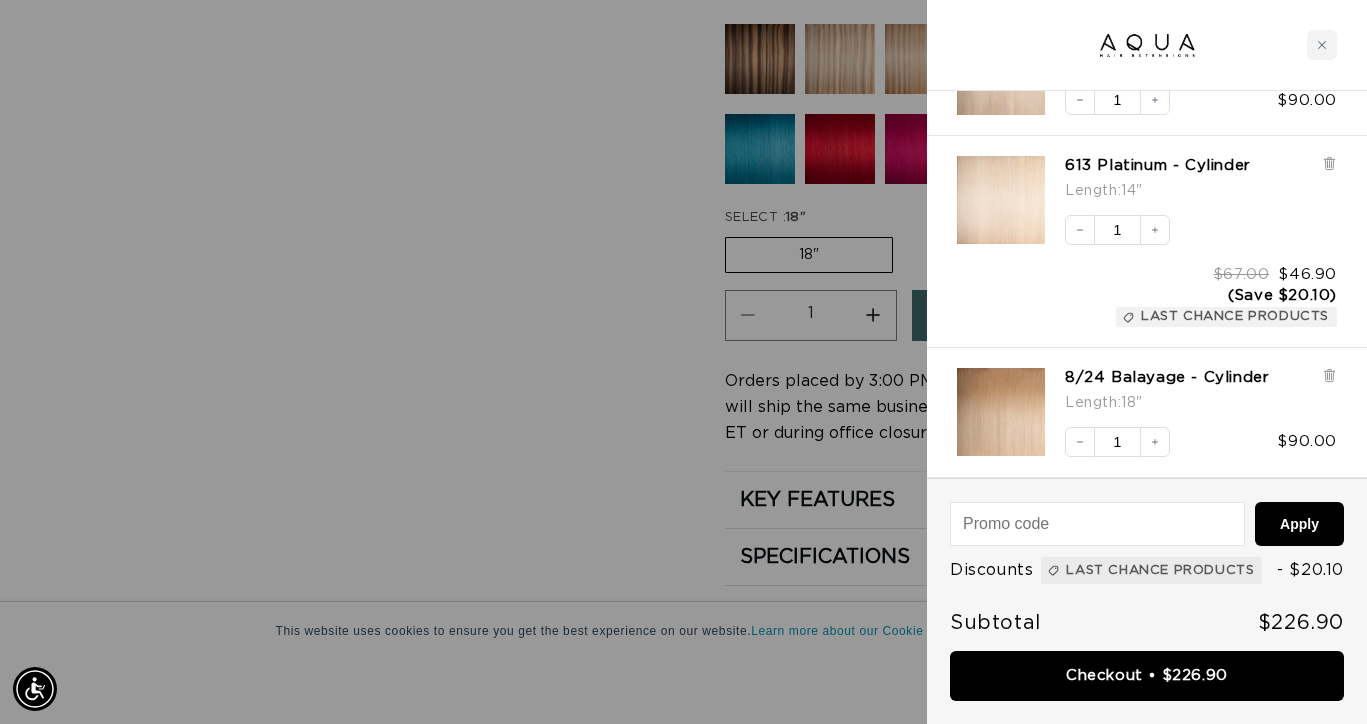 scroll, scrollTop: 242, scrollLeft: 0, axis: vertical 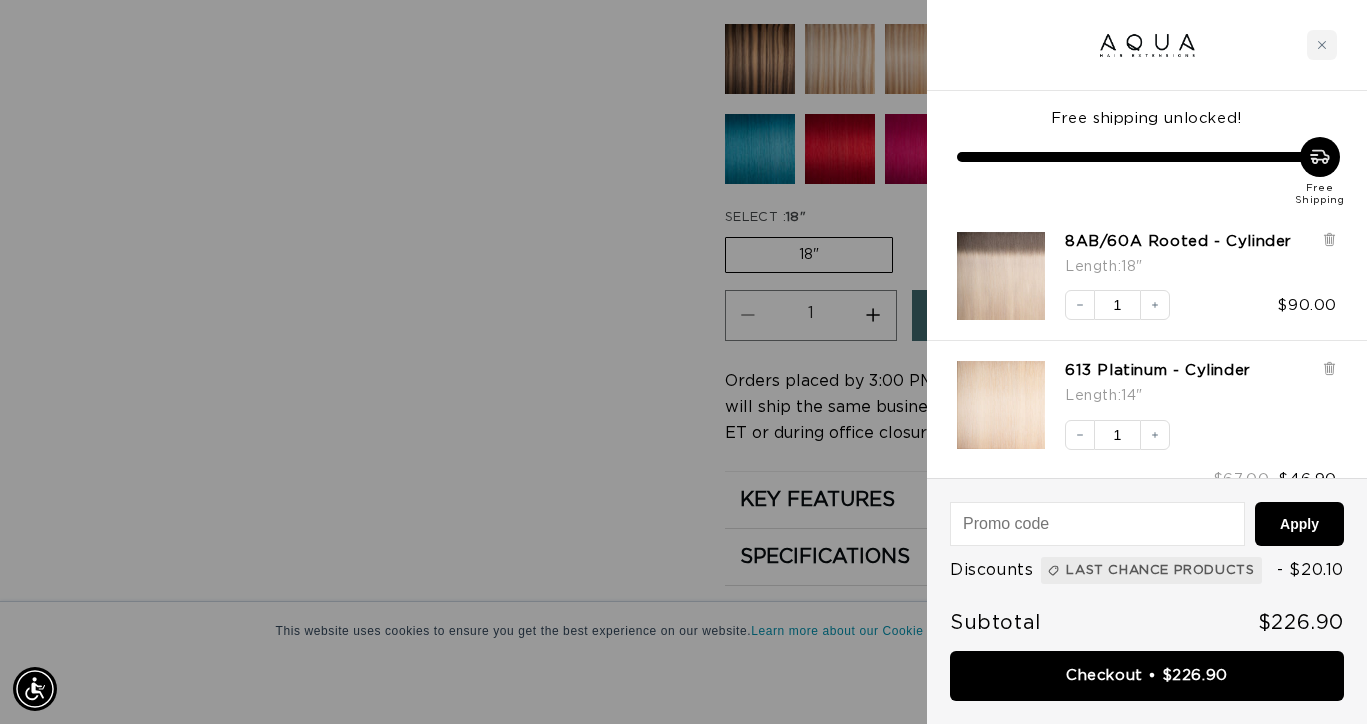 click at bounding box center (683, 362) 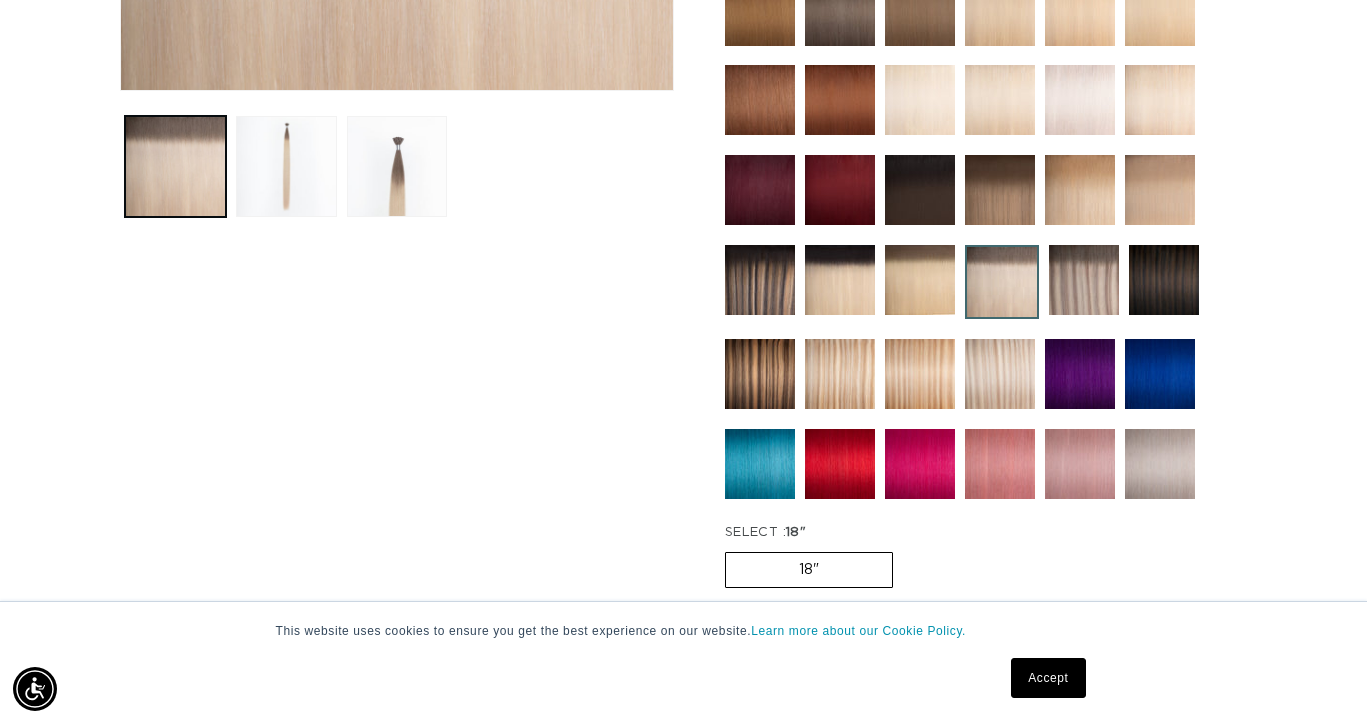 scroll, scrollTop: 693, scrollLeft: 0, axis: vertical 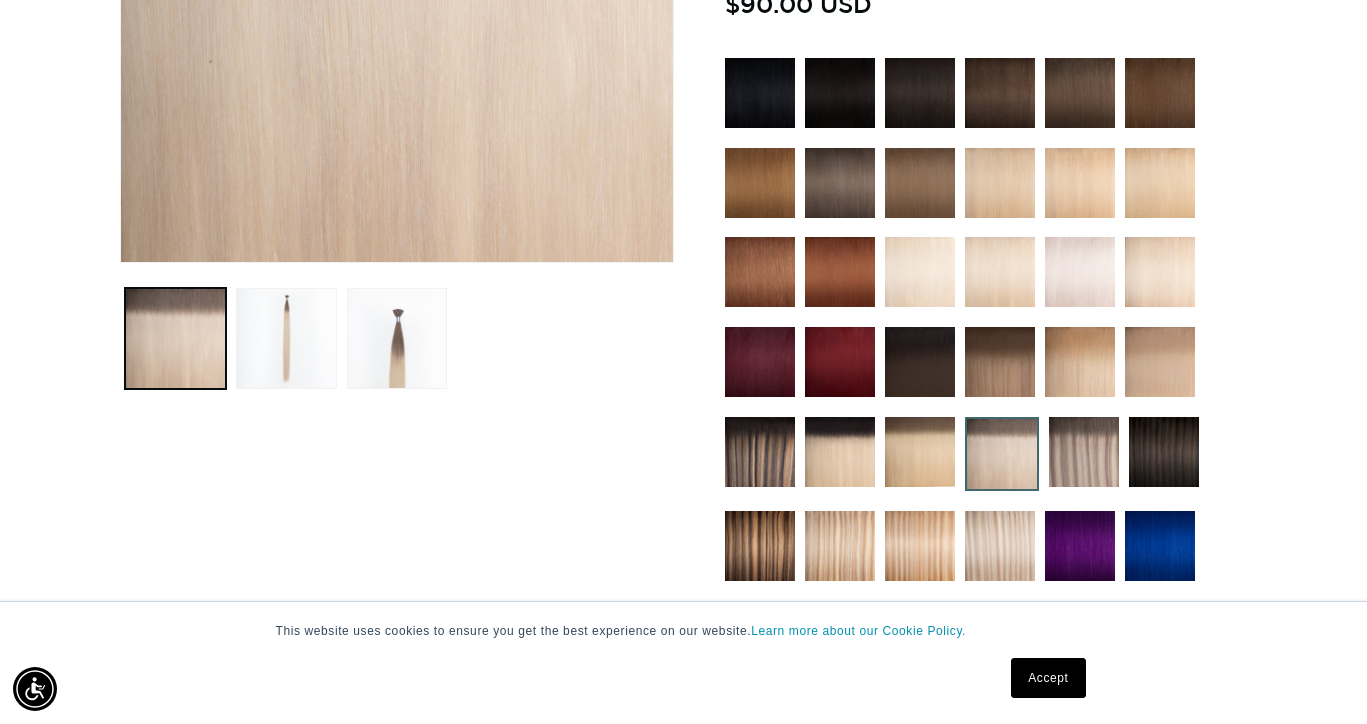 click at bounding box center [920, 183] 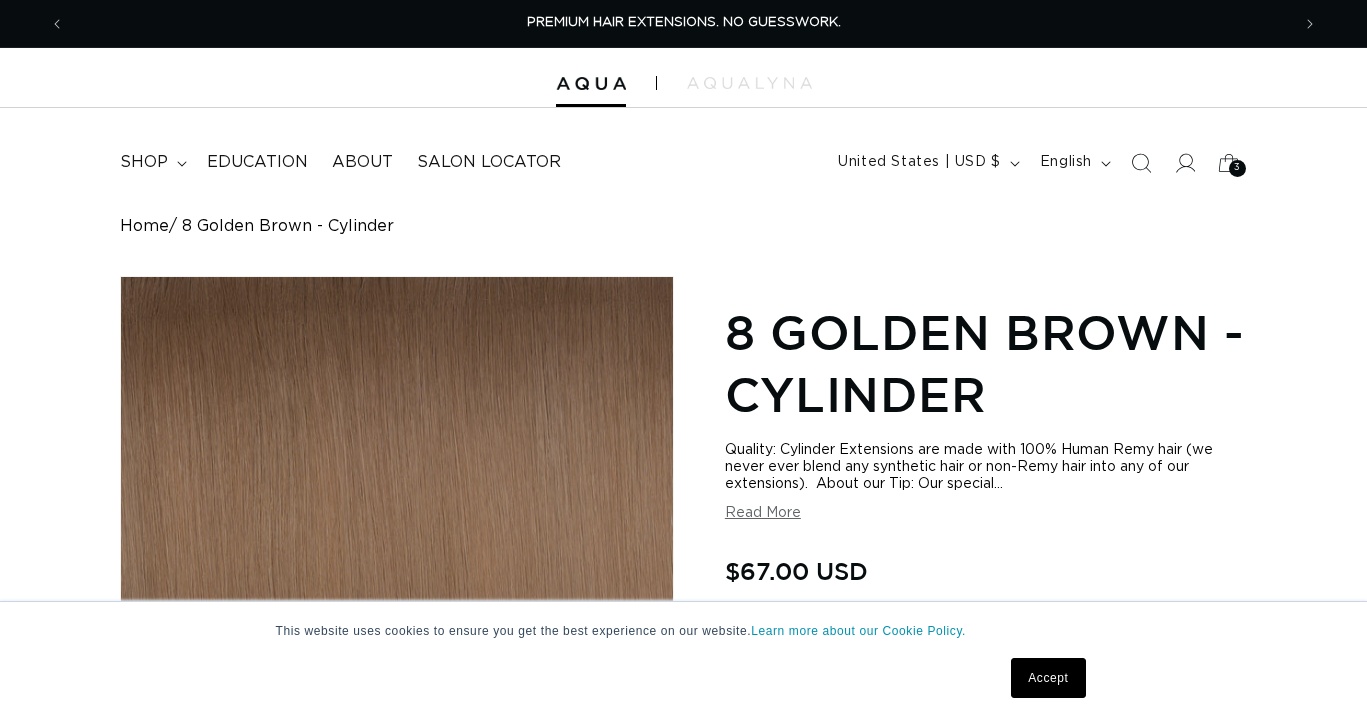 scroll, scrollTop: 0, scrollLeft: 0, axis: both 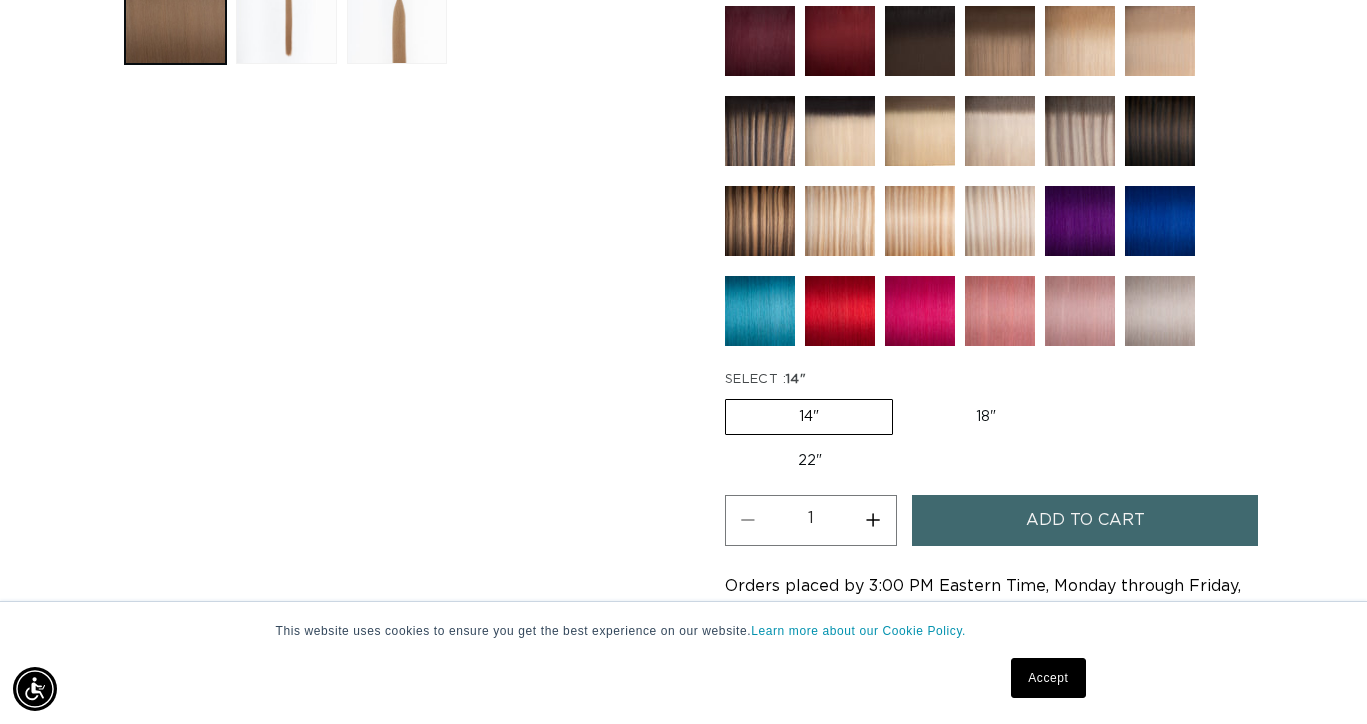 click on "Add to cart" at bounding box center [1085, 520] 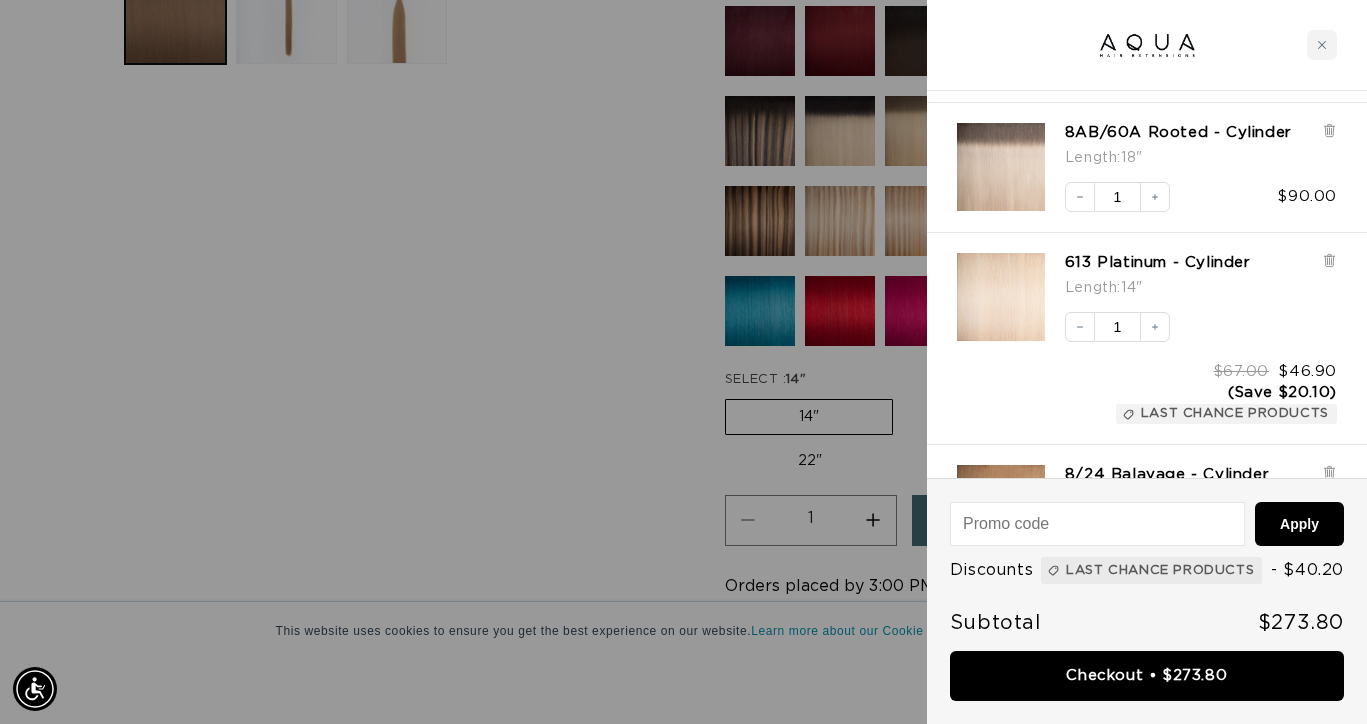 scroll, scrollTop: 332, scrollLeft: 0, axis: vertical 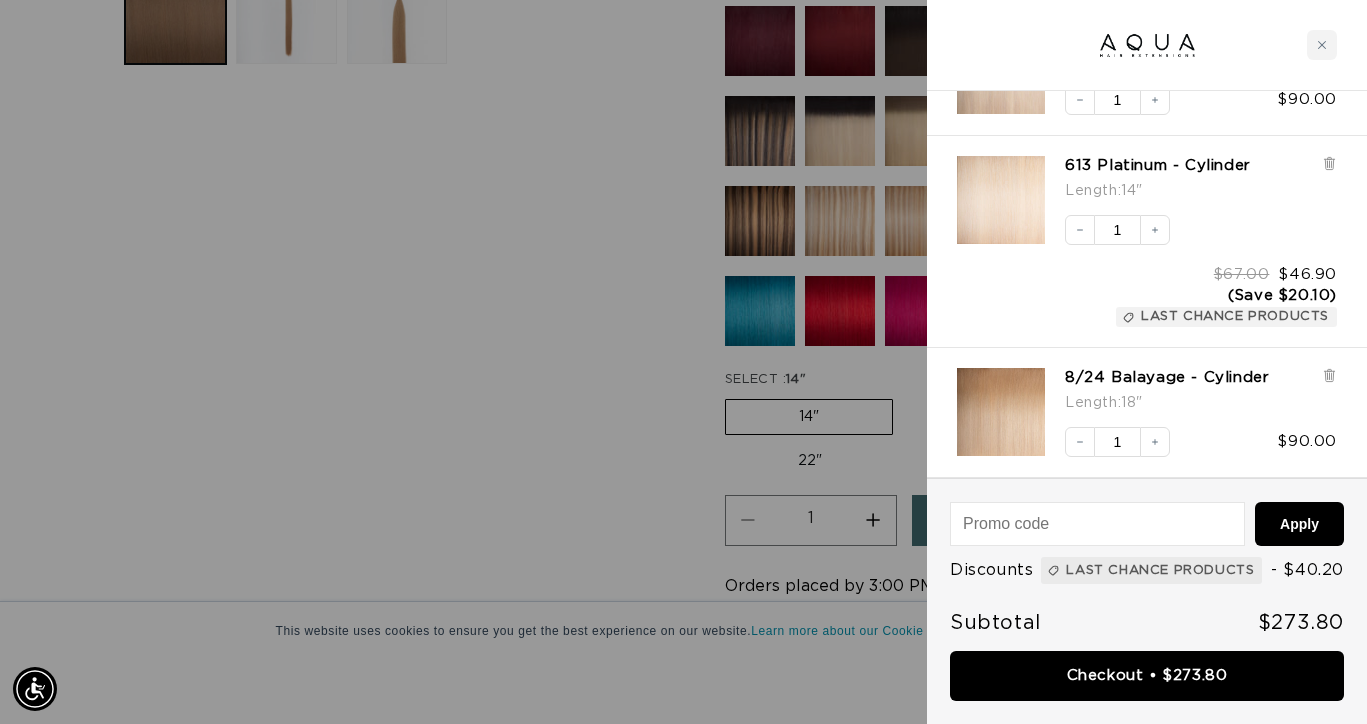 click on "Subtotal $273.80" at bounding box center [1147, 623] 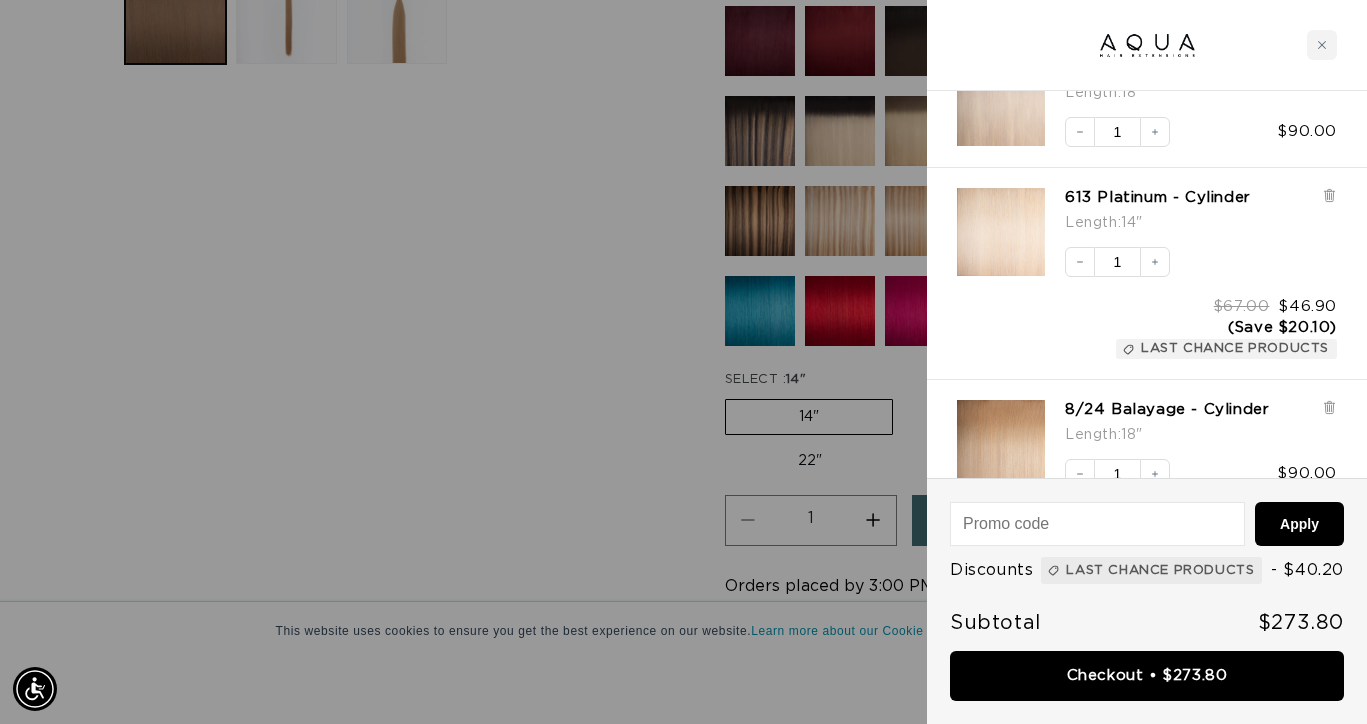 scroll, scrollTop: 378, scrollLeft: 0, axis: vertical 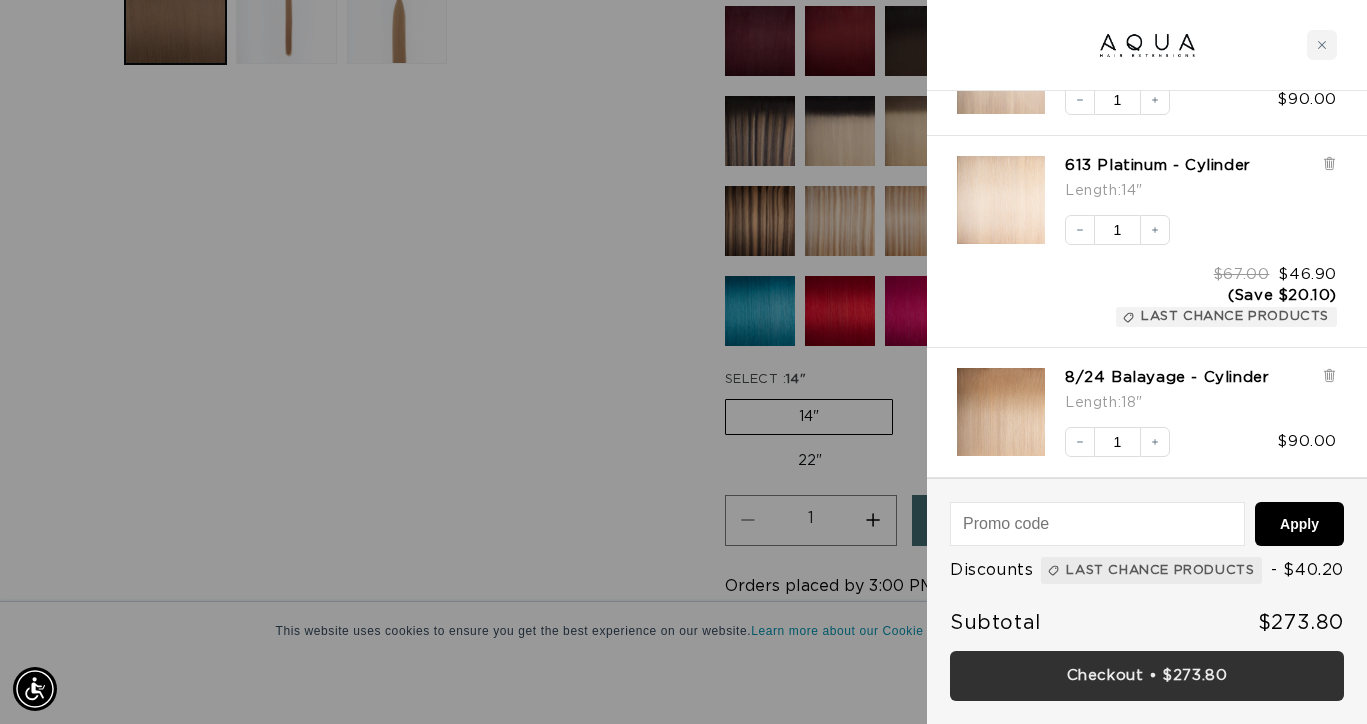 click on "Checkout • $273.80" at bounding box center (1147, 676) 